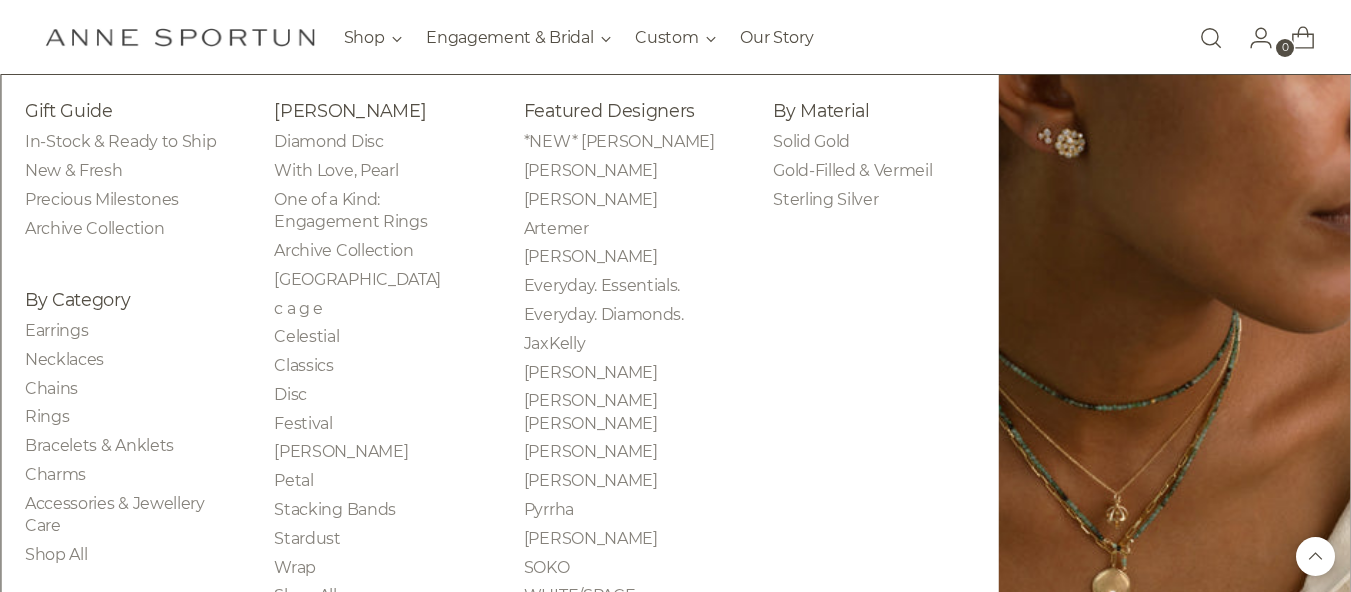 scroll, scrollTop: 500, scrollLeft: 0, axis: vertical 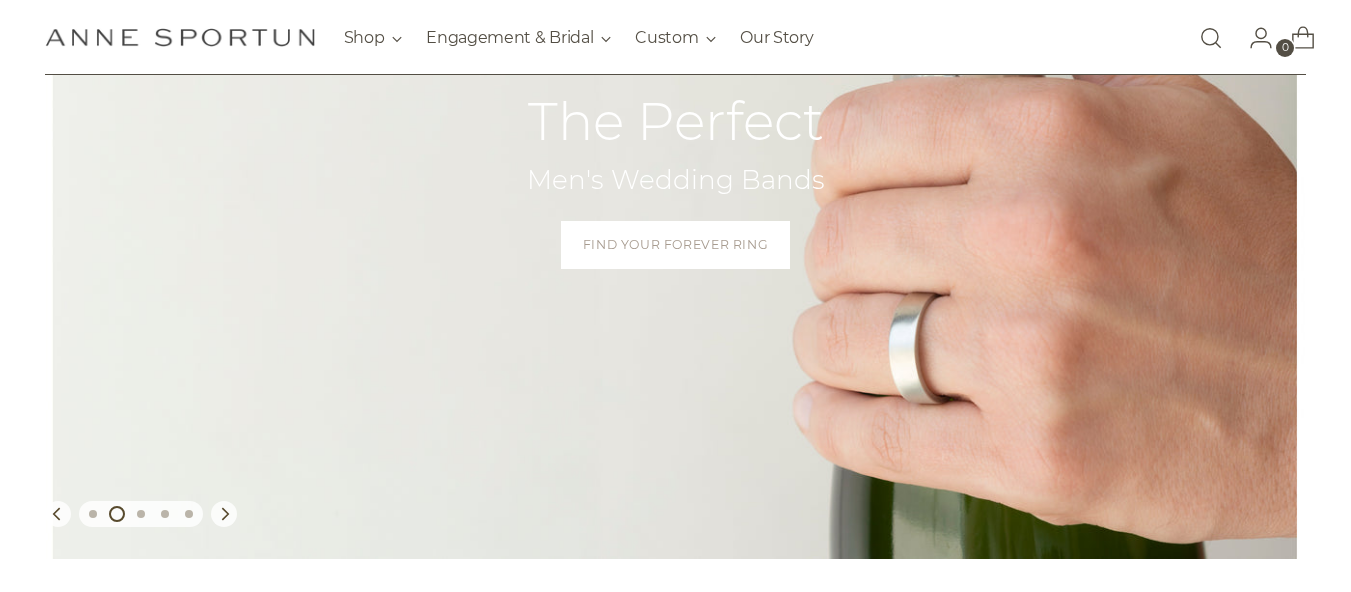 click at bounding box center [20, 3755] 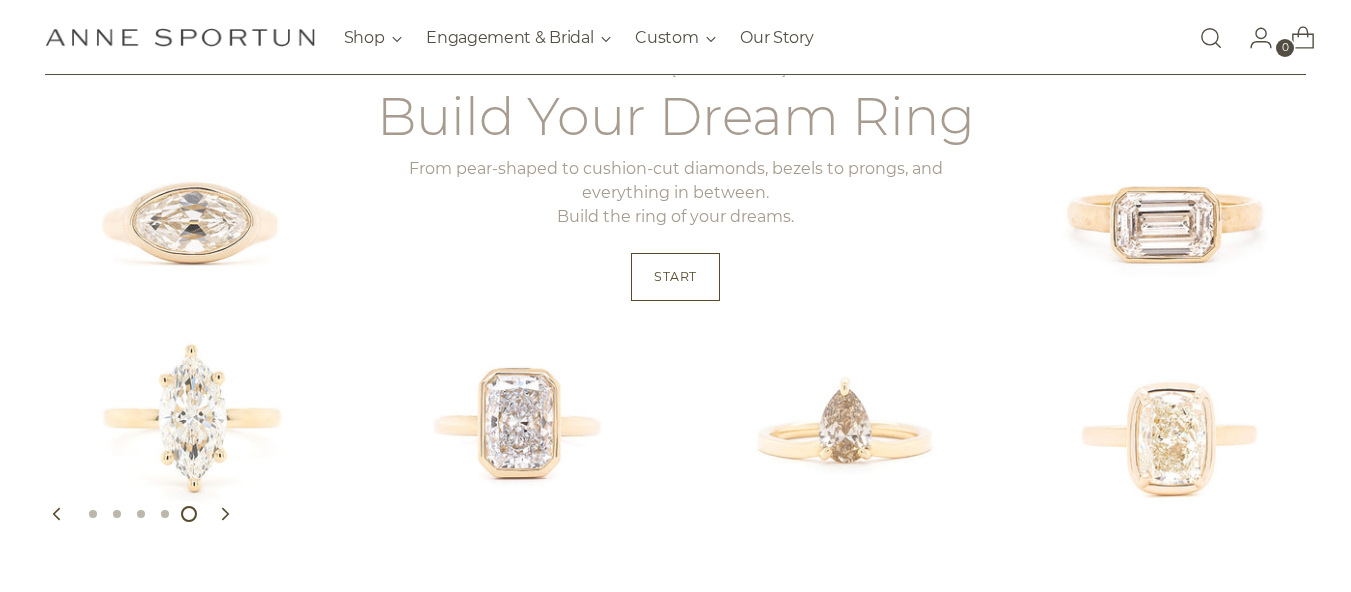 click on "View" at bounding box center [22, 4320] 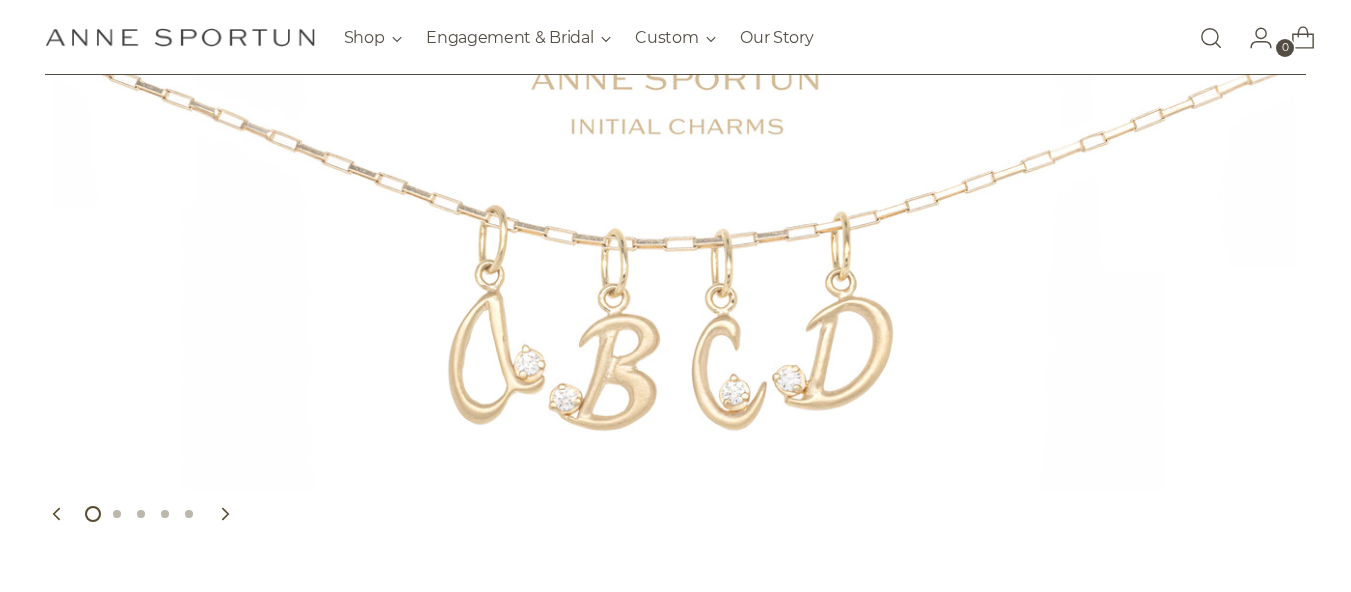 scroll, scrollTop: 0, scrollLeft: 0, axis: both 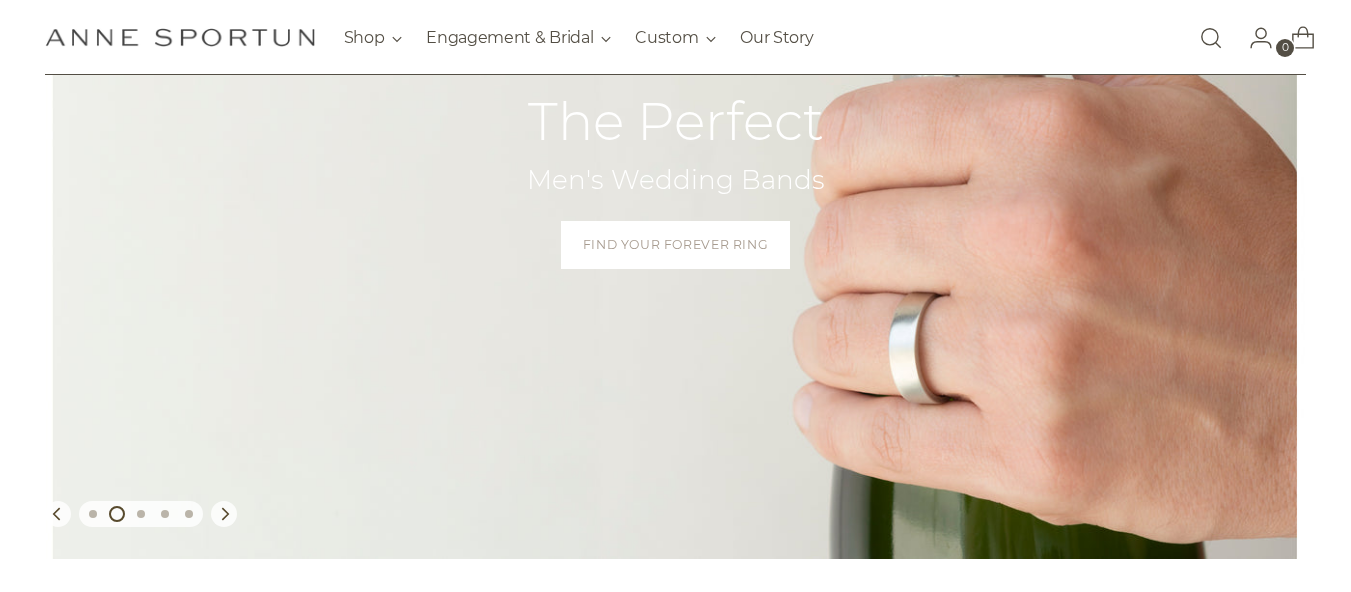 copy on "[PHONE_NUMBER]" 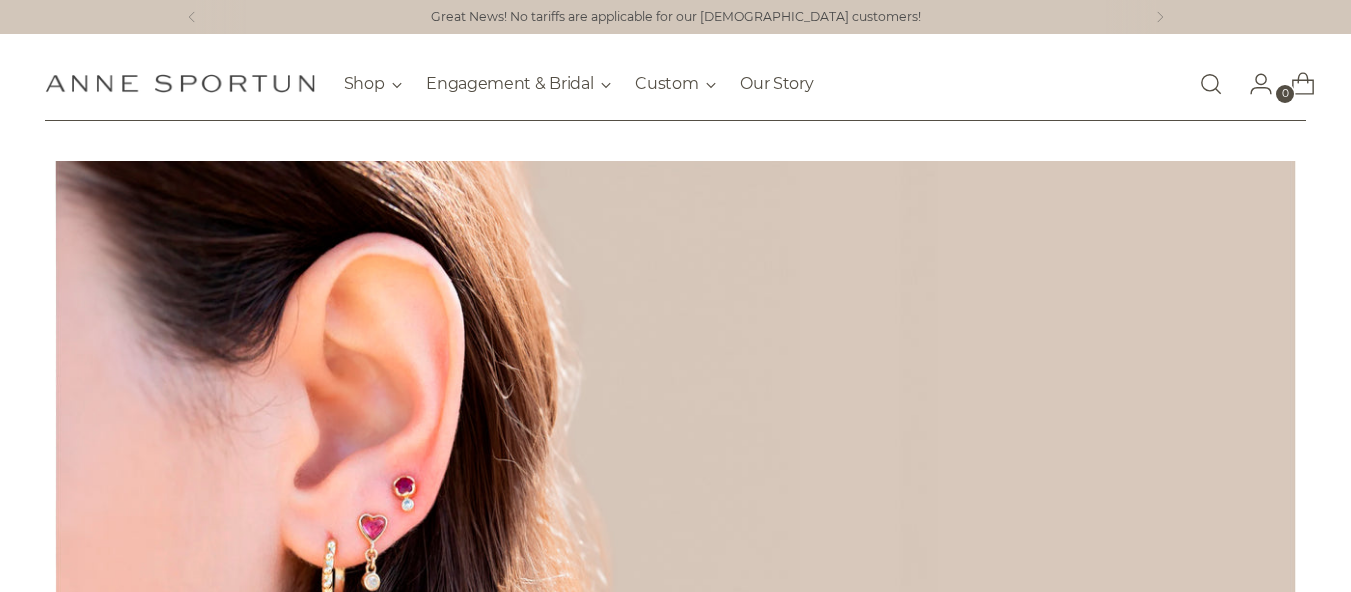 click on "Driven by her belief in a universal language of shape and form, Toronto jewellery designer ...  Show more Fine jewellery Jewels Hand crafted Luxury accessories Goldsmithery + 46 more" at bounding box center [150, 4455] 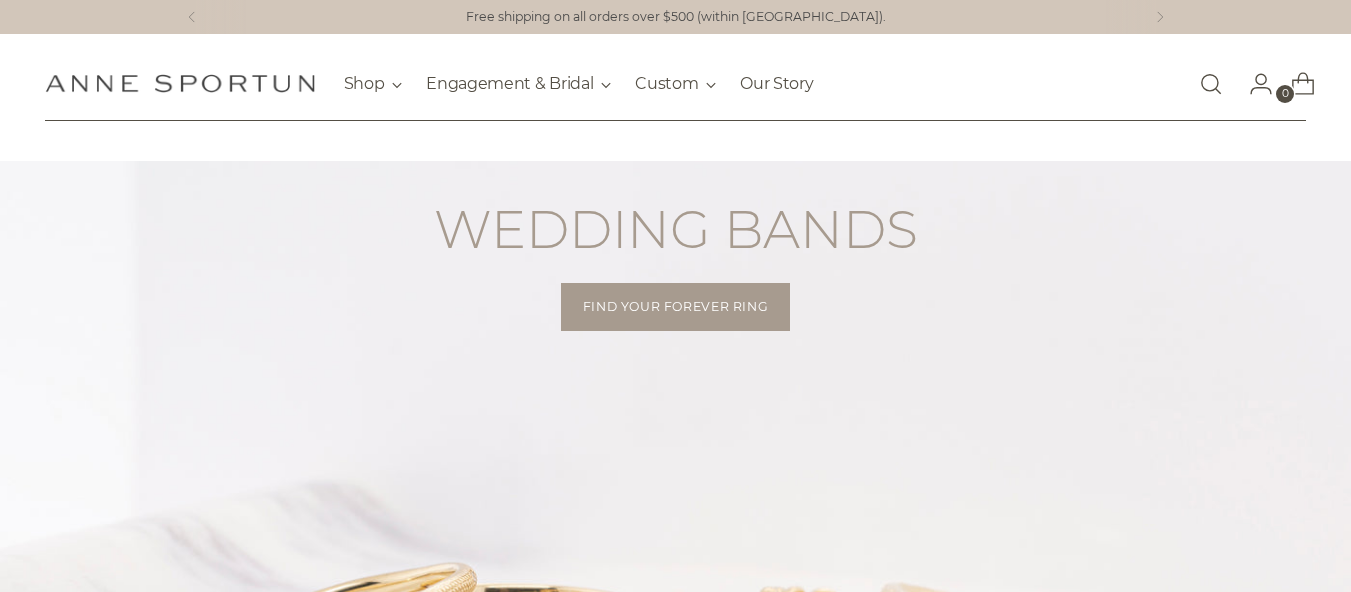 click on "Access email" at bounding box center (47, 4288) 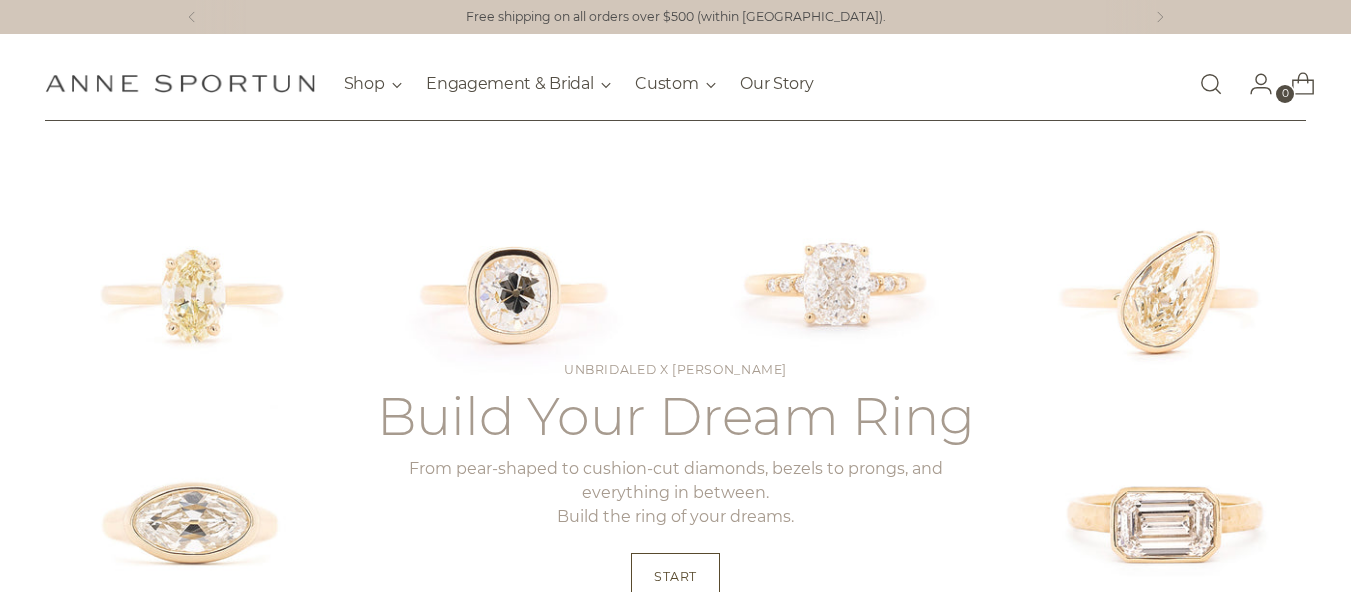 copy on "Designer/CEO" 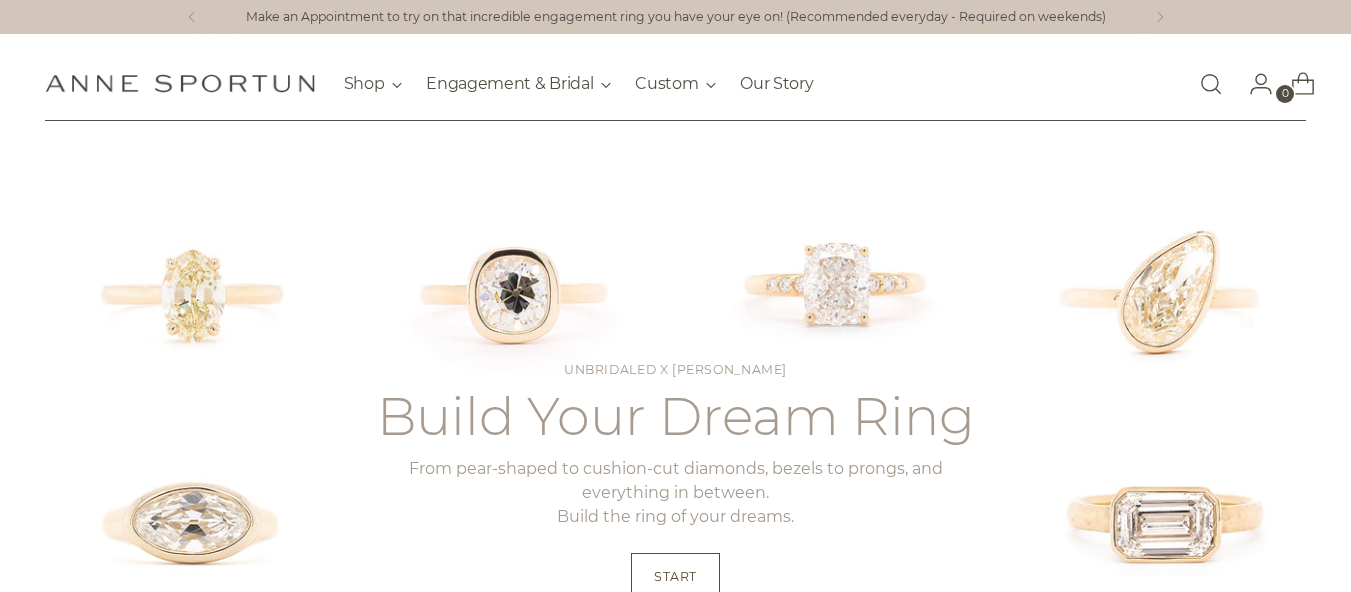 click at bounding box center (8, 4604) 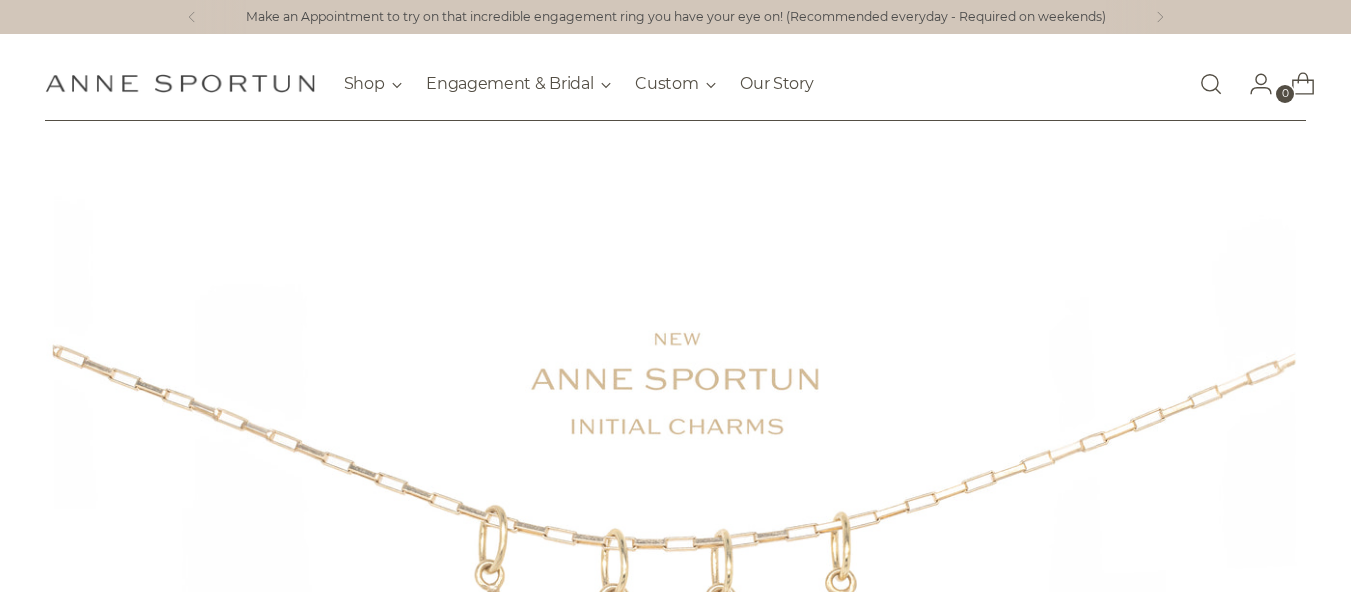 drag, startPoint x: 52, startPoint y: 4591, endPoint x: 112, endPoint y: 4604, distance: 61.39218 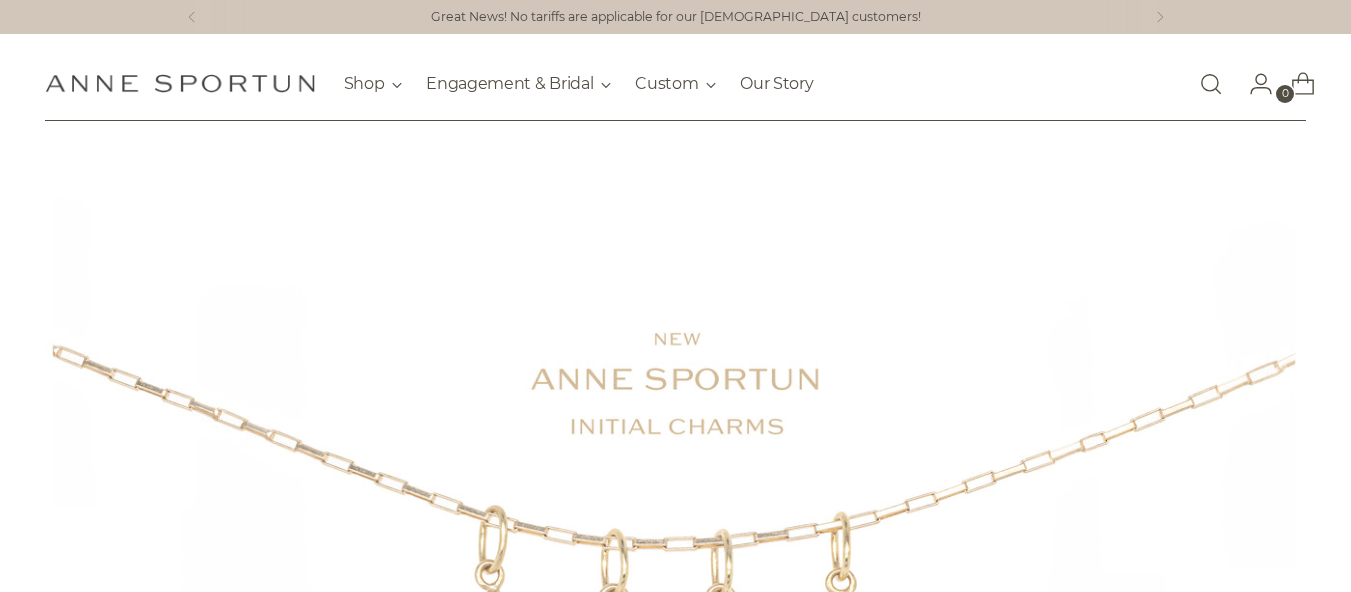 click on "Access email" at bounding box center [47, 4772] 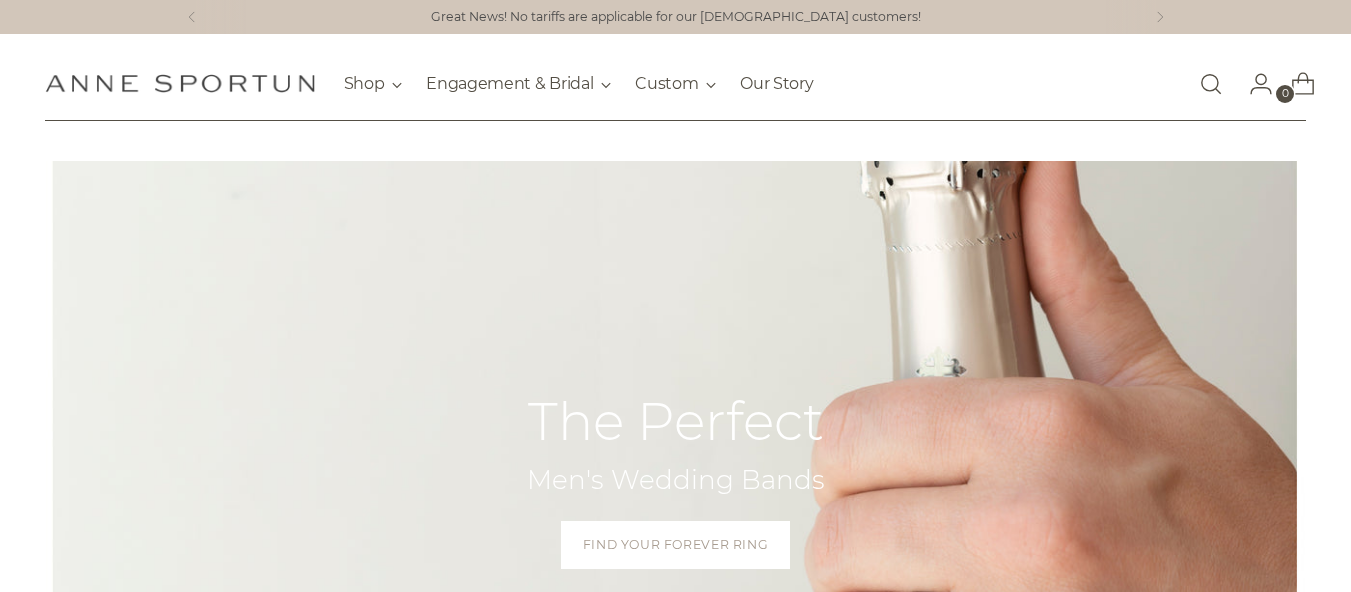 scroll, scrollTop: 0, scrollLeft: 0, axis: both 